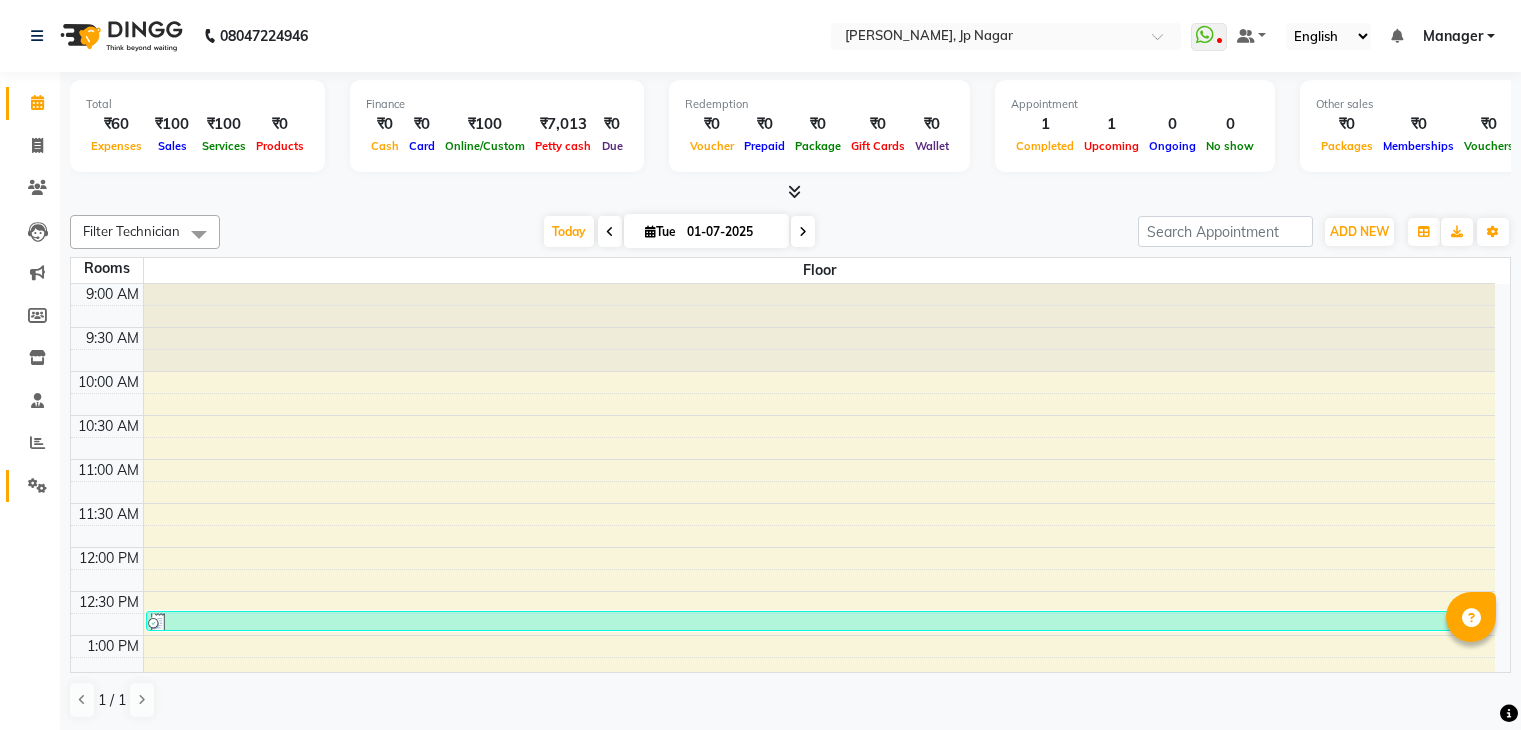scroll, scrollTop: 0, scrollLeft: 0, axis: both 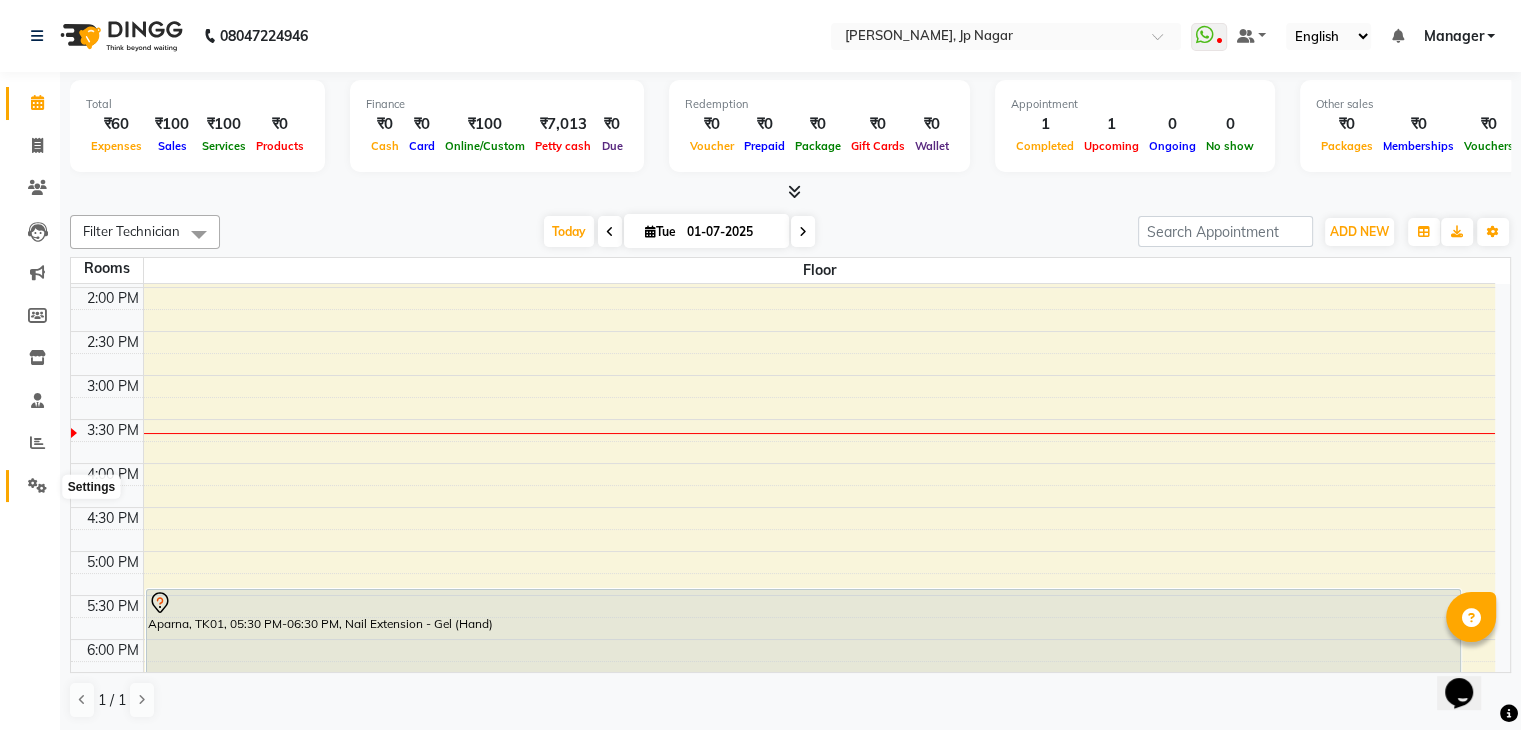 click 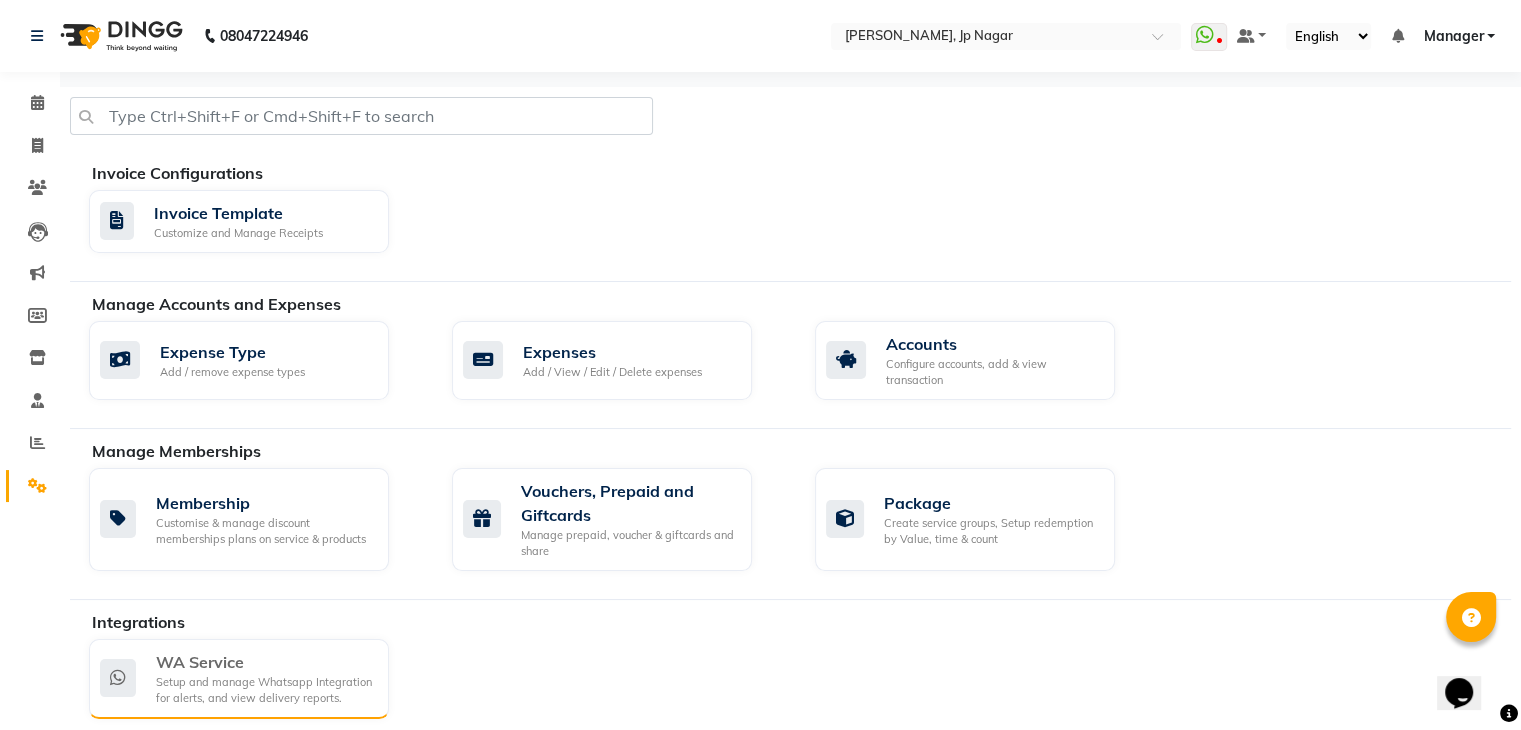 click on "Setup and manage Whatsapp Integration for alerts, and view delivery reports." 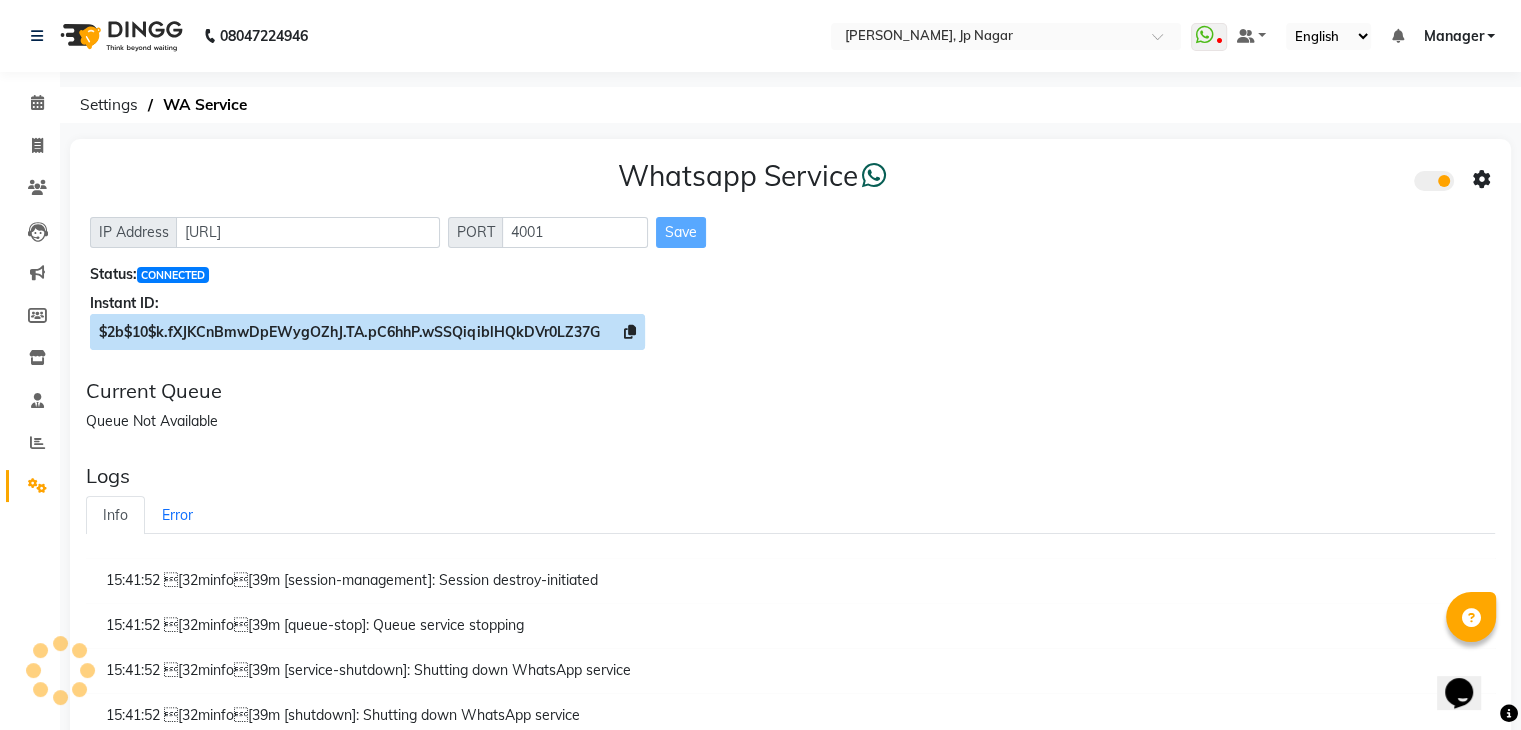 click 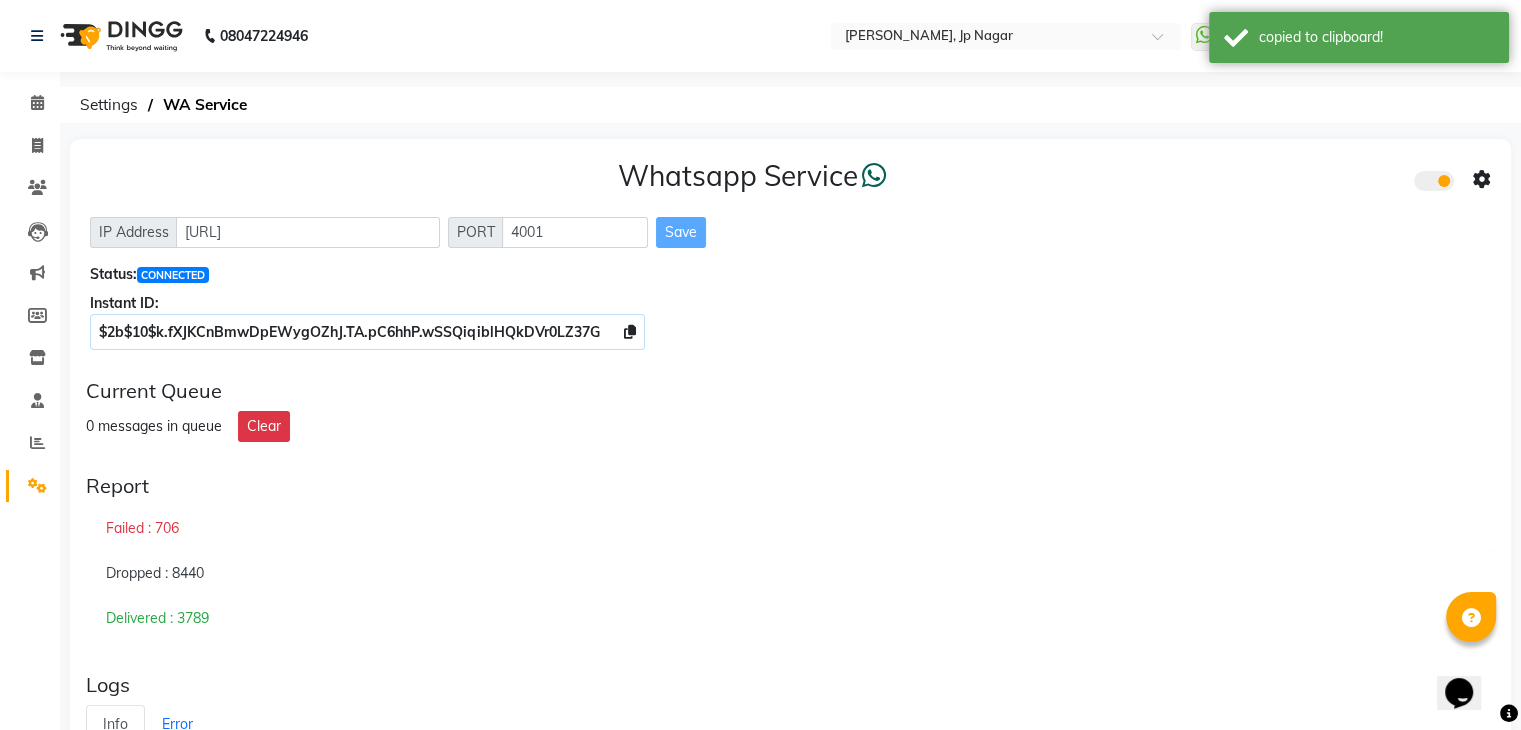 click 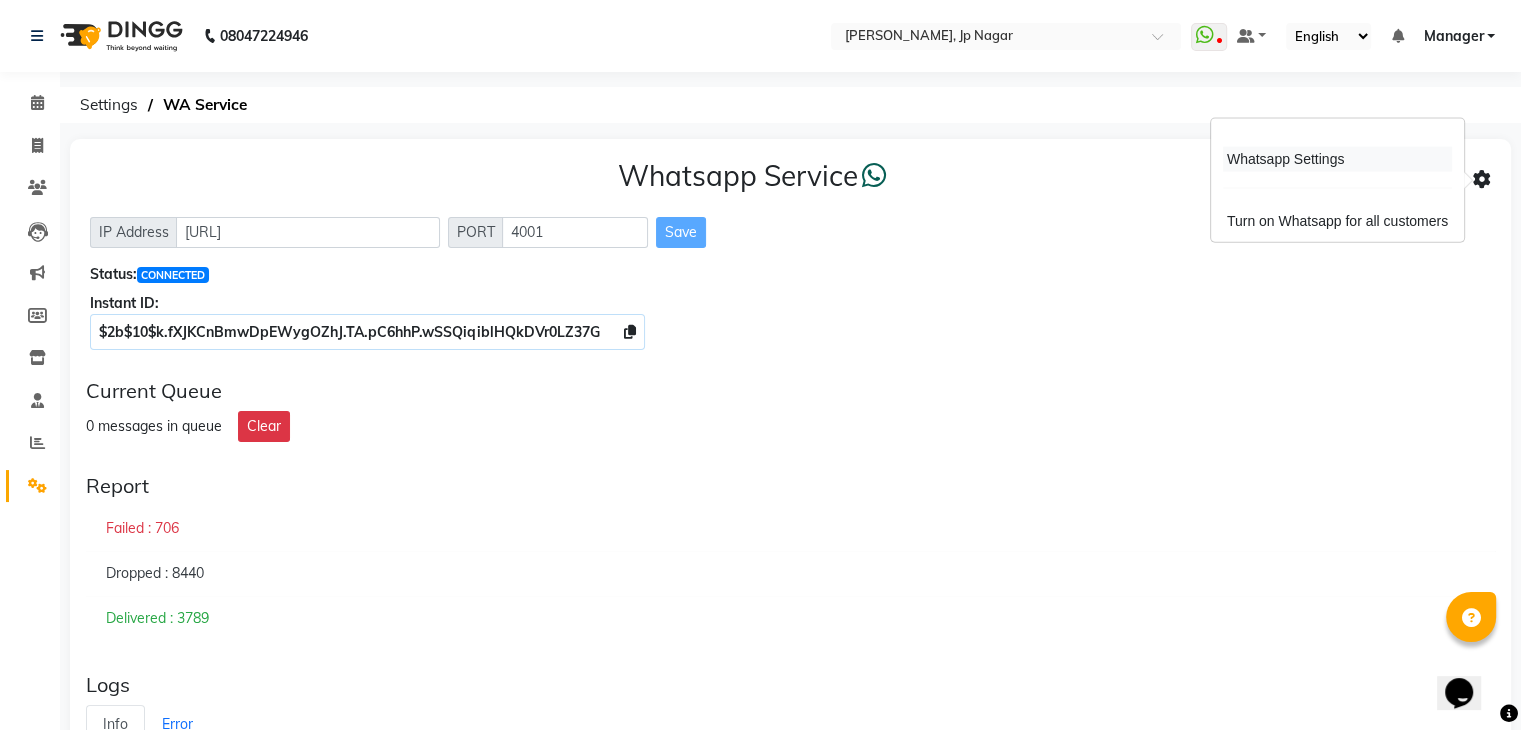 click on "Whatsapp Settings" at bounding box center (1337, 159) 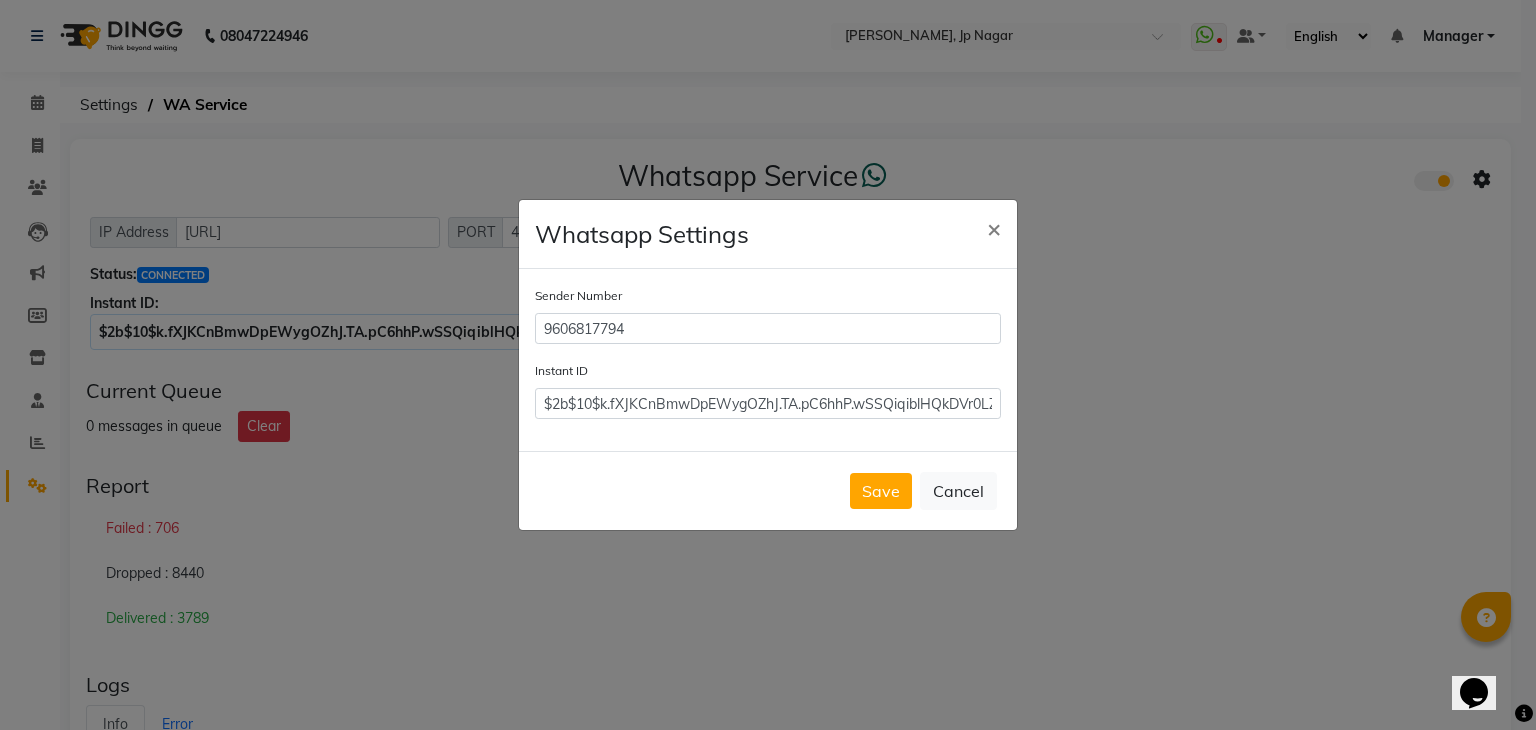 click on "Sender Number 9606817794 Instant ID $2b$10$k.fXJKCnBmwDpEWygOZhJ.TA.pC6hhP.wSSQiqiblHQkDVr0LZ37G" 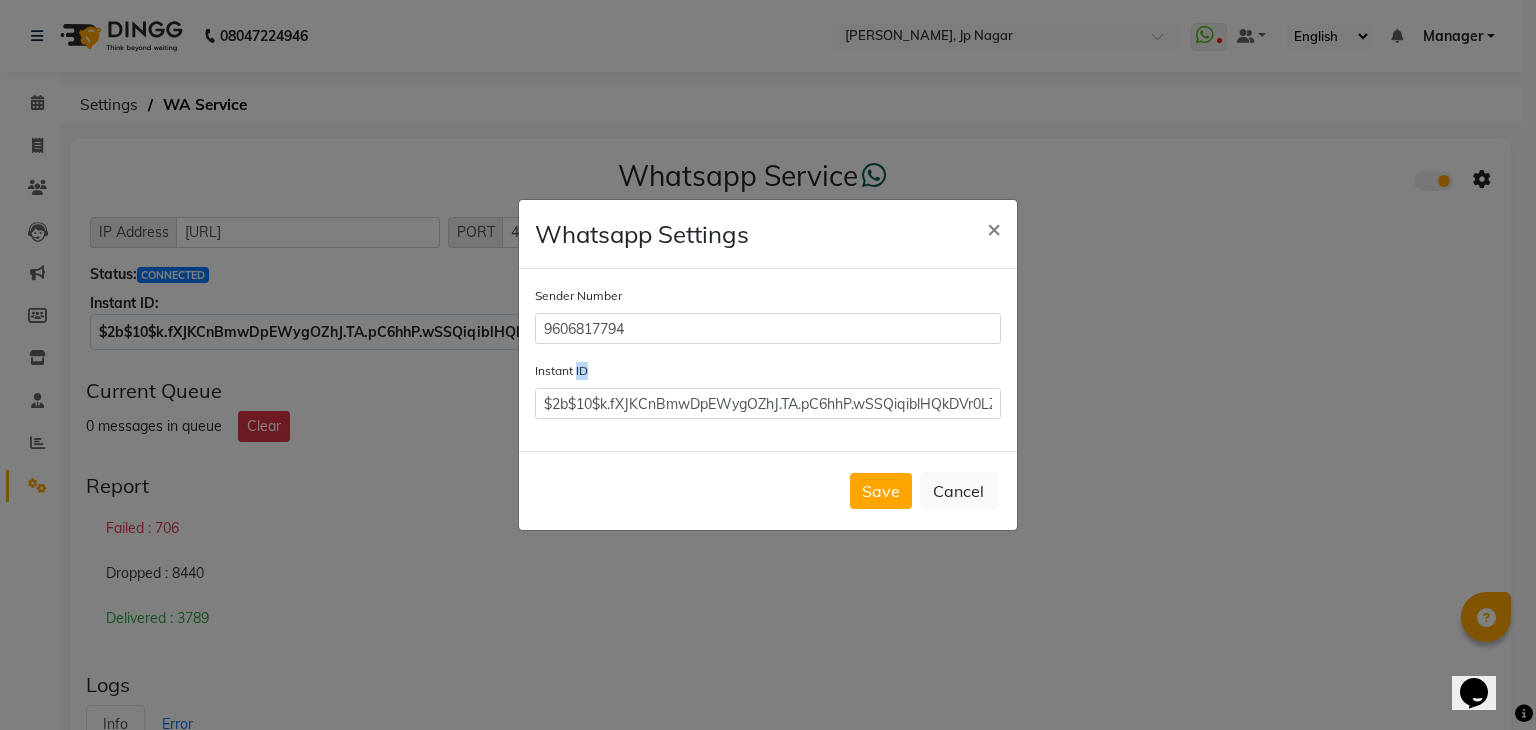 click on "Sender Number 9606817794 Instant ID $2b$10$k.fXJKCnBmwDpEWygOZhJ.TA.pC6hhP.wSSQiqiblHQkDVr0LZ37G" 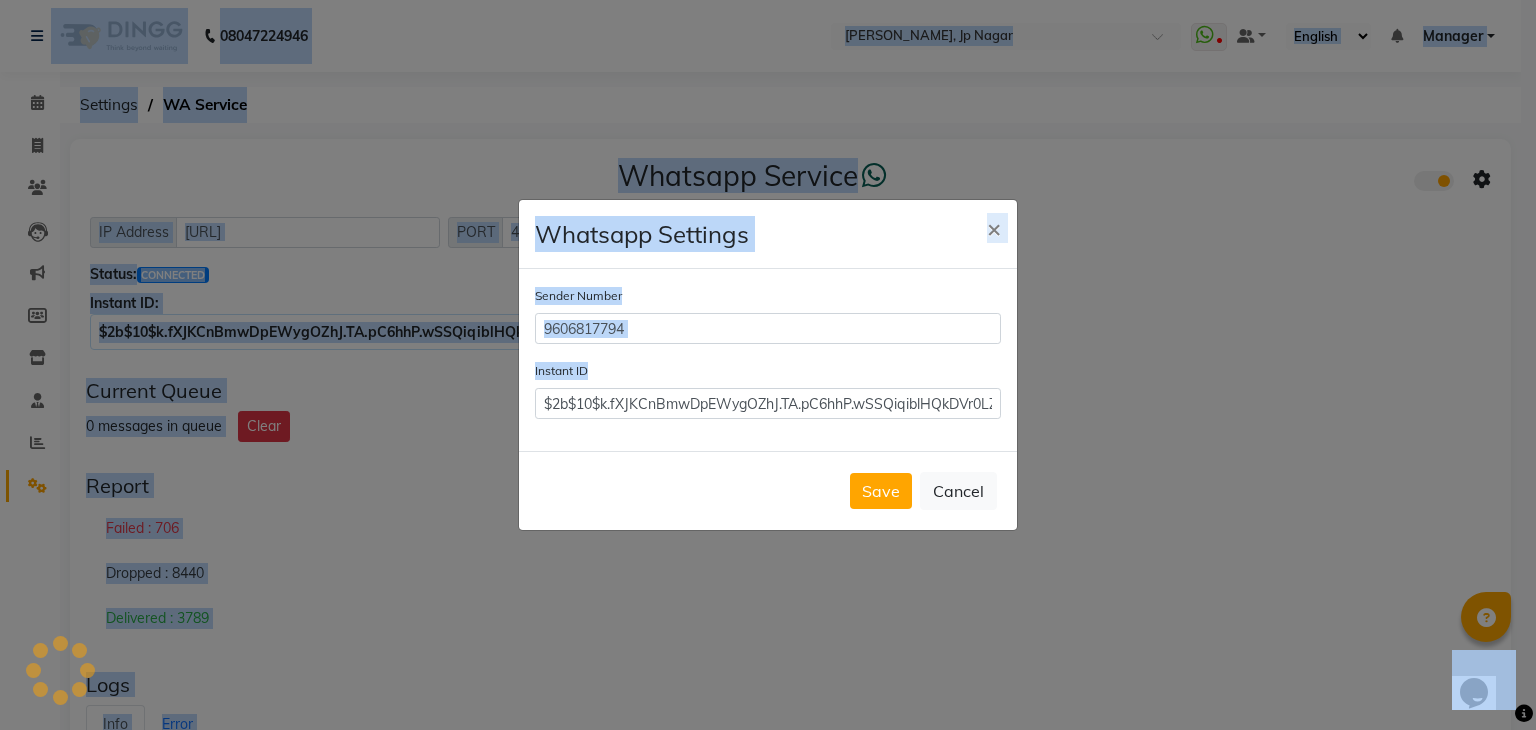 click on "$2b$10$k.fXJKCnBmwDpEWygOZhJ.TA.pC6hhP.wSSQiqiblHQkDVr0LZ37G" at bounding box center [768, 403] 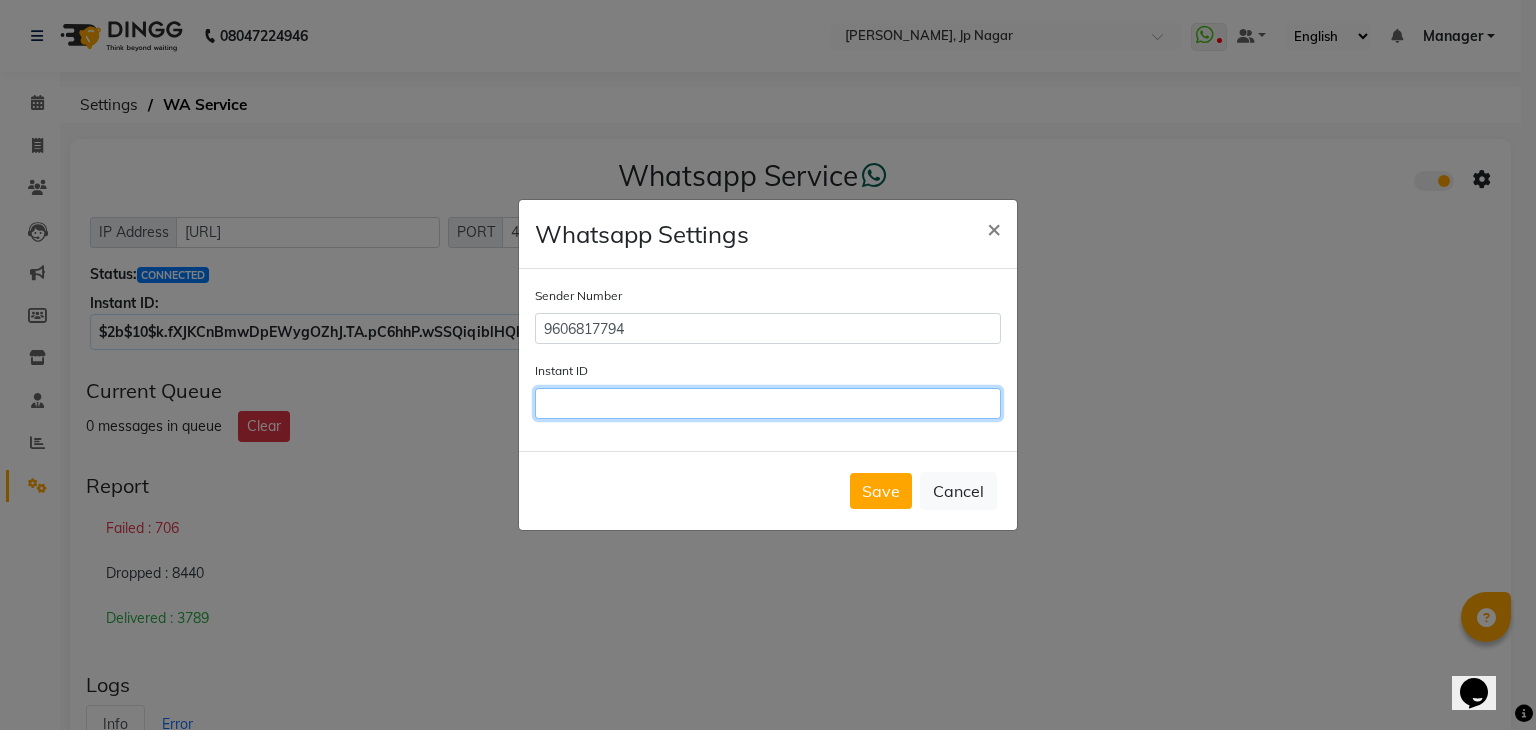 paste on "$2b$10$k.fXJKCnBmwDpEWygOZhJ.TA.pC6hhP.wSSQiqiblHQkDVr0LZ37G" 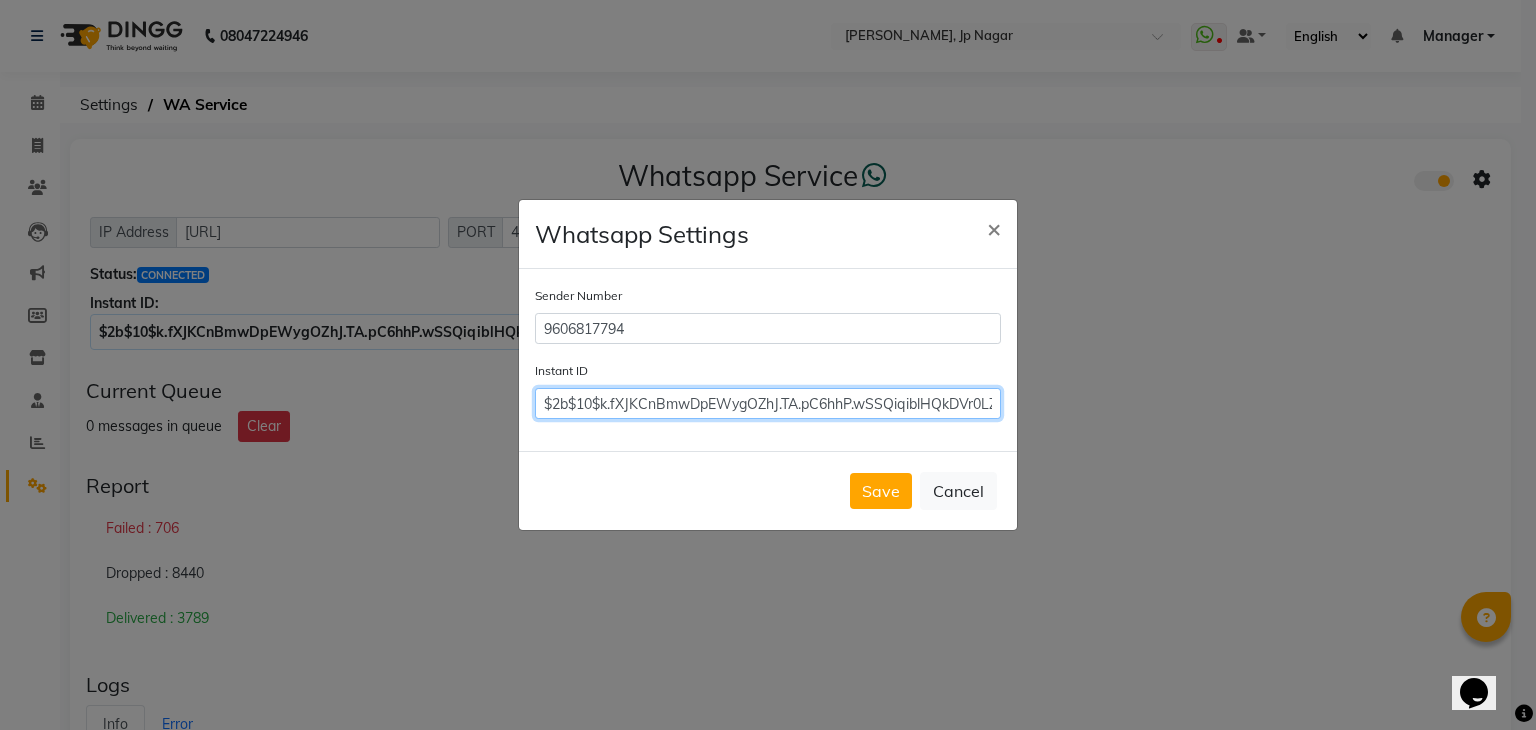 scroll, scrollTop: 0, scrollLeft: 38, axis: horizontal 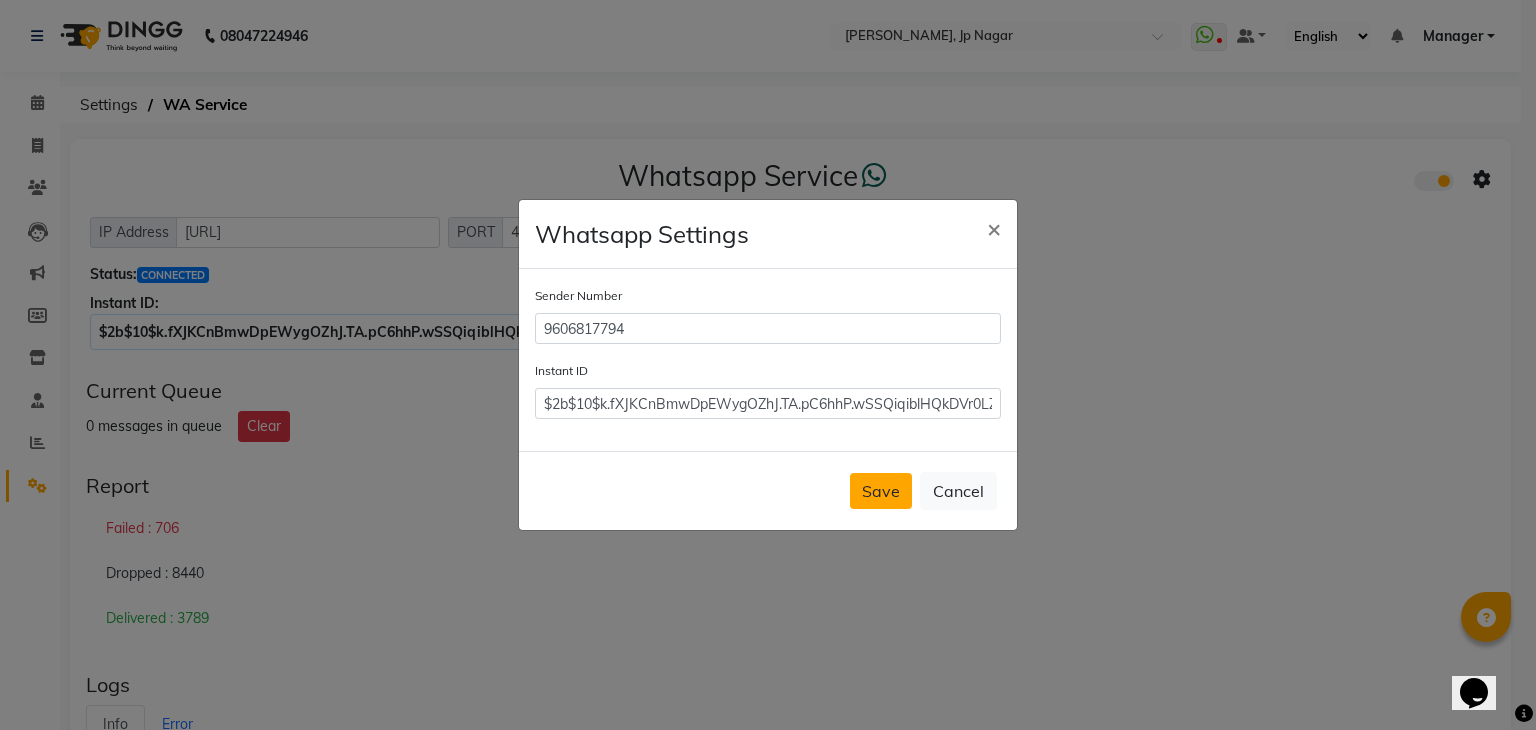 click on "Save" 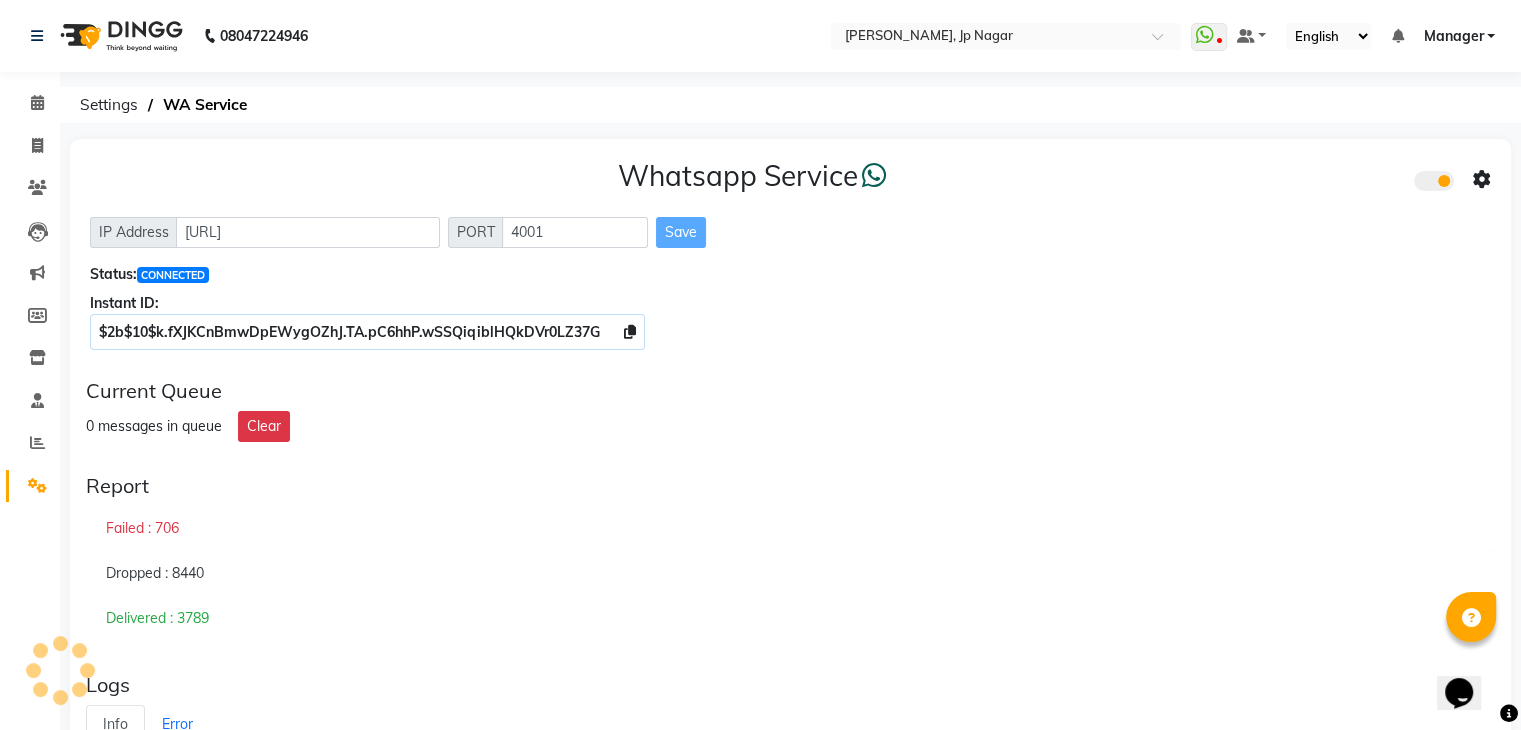 click on "Whatsapp Service  IP Address [URL] PORT 4001 Save Status:  CONNECTED Instant ID: $2b$10$k.fXJKCnBmwDpEWygOZhJ.TA.pC6hhP.wSSQiqiblHQkDVr0LZ37G" 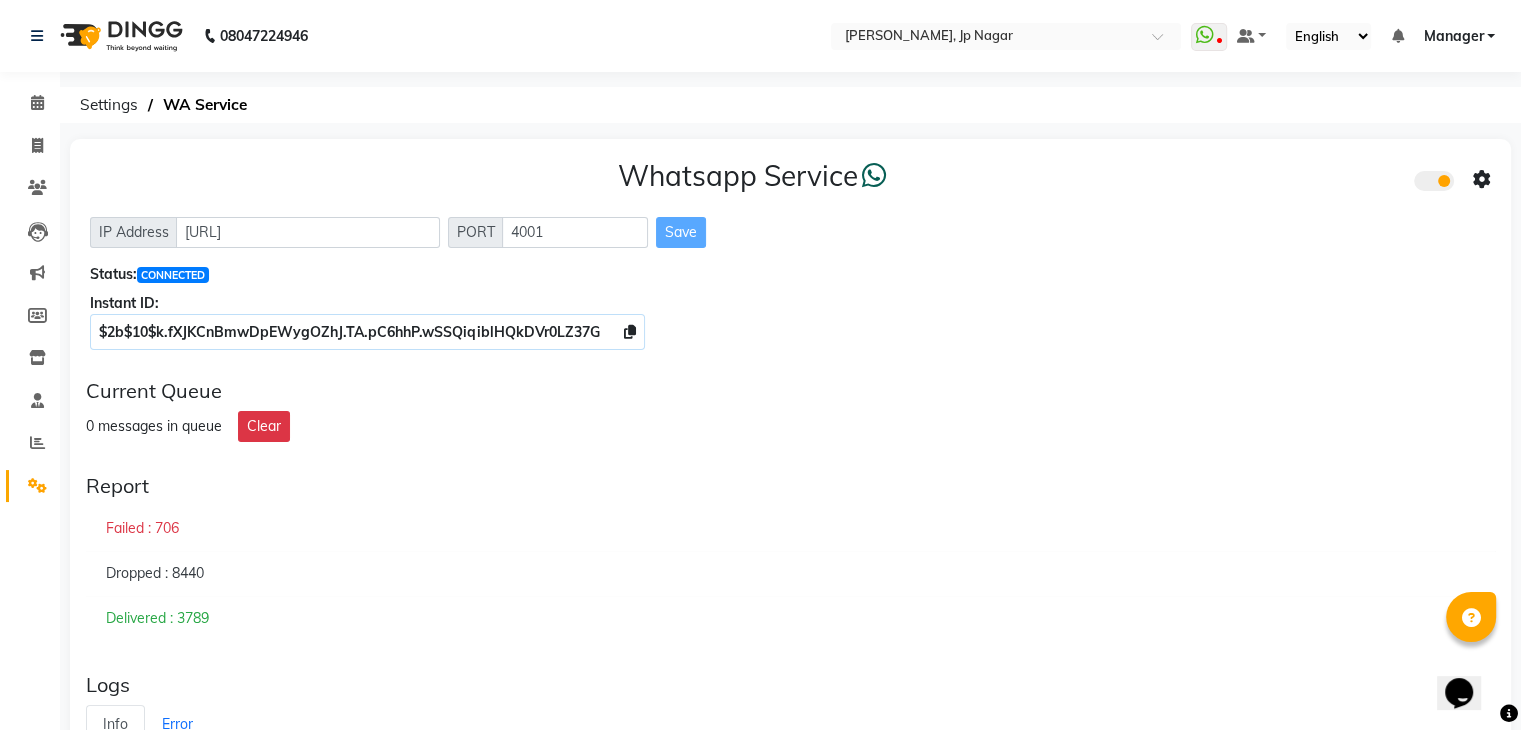 click on "Status:  CONNECTED" 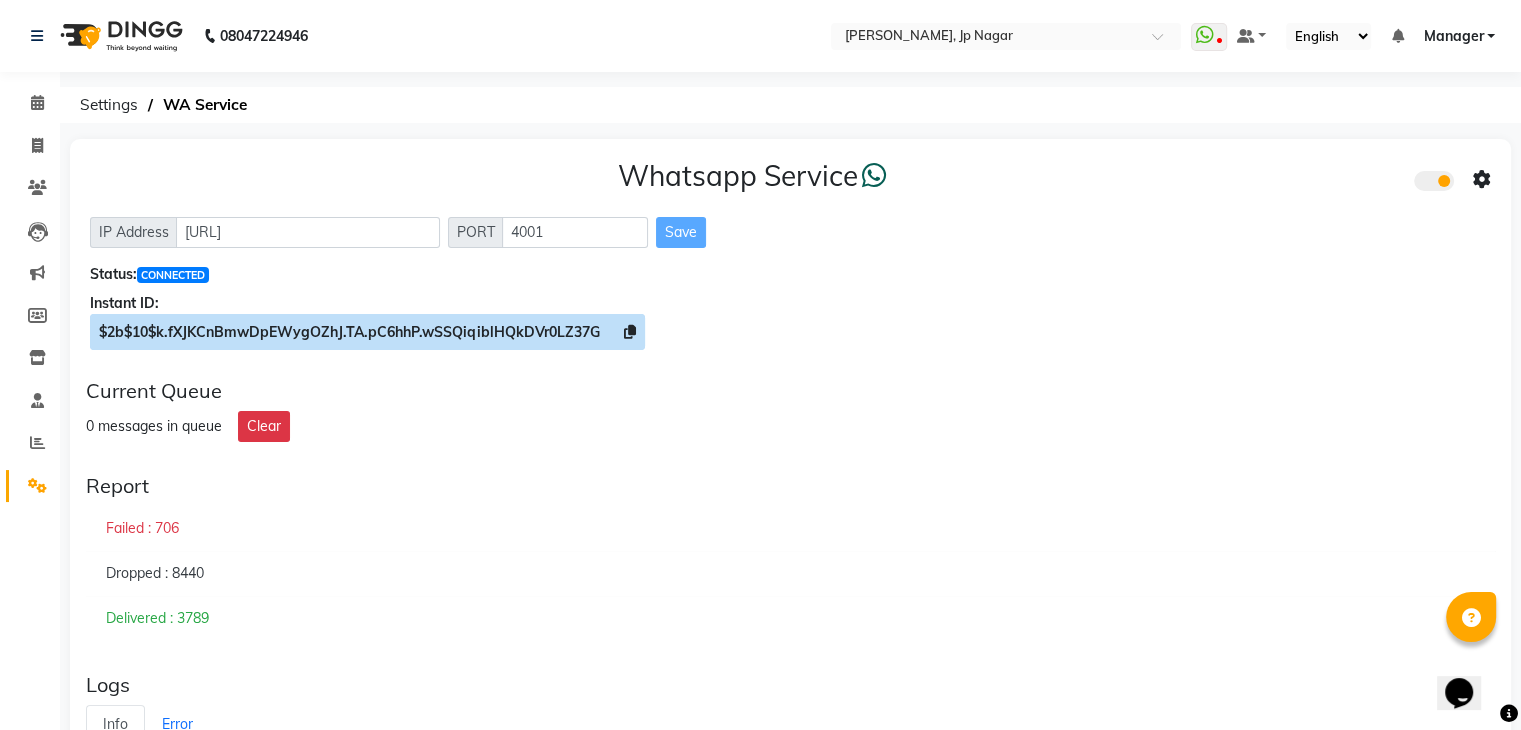 click 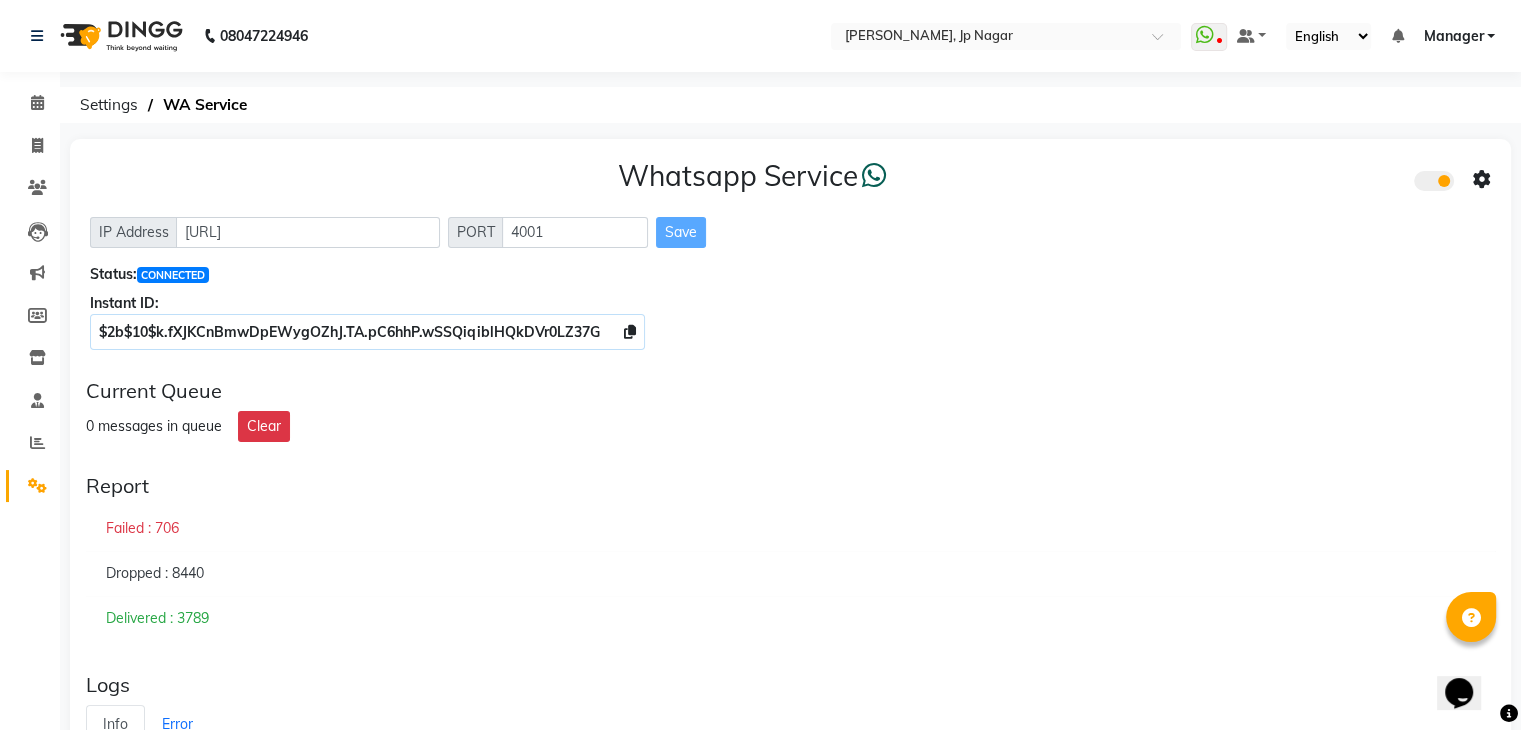 click 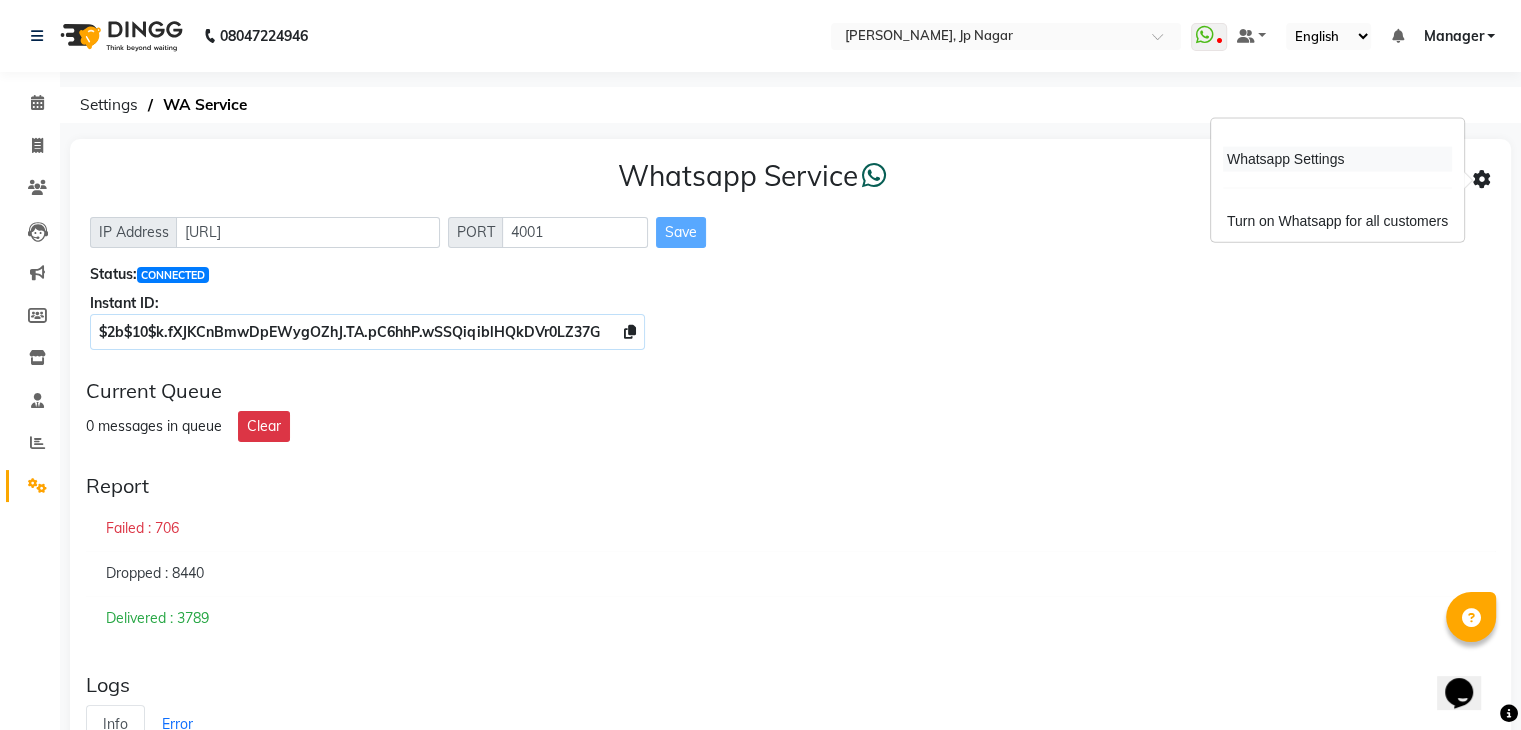 click on "Whatsapp Settings" at bounding box center [1337, 159] 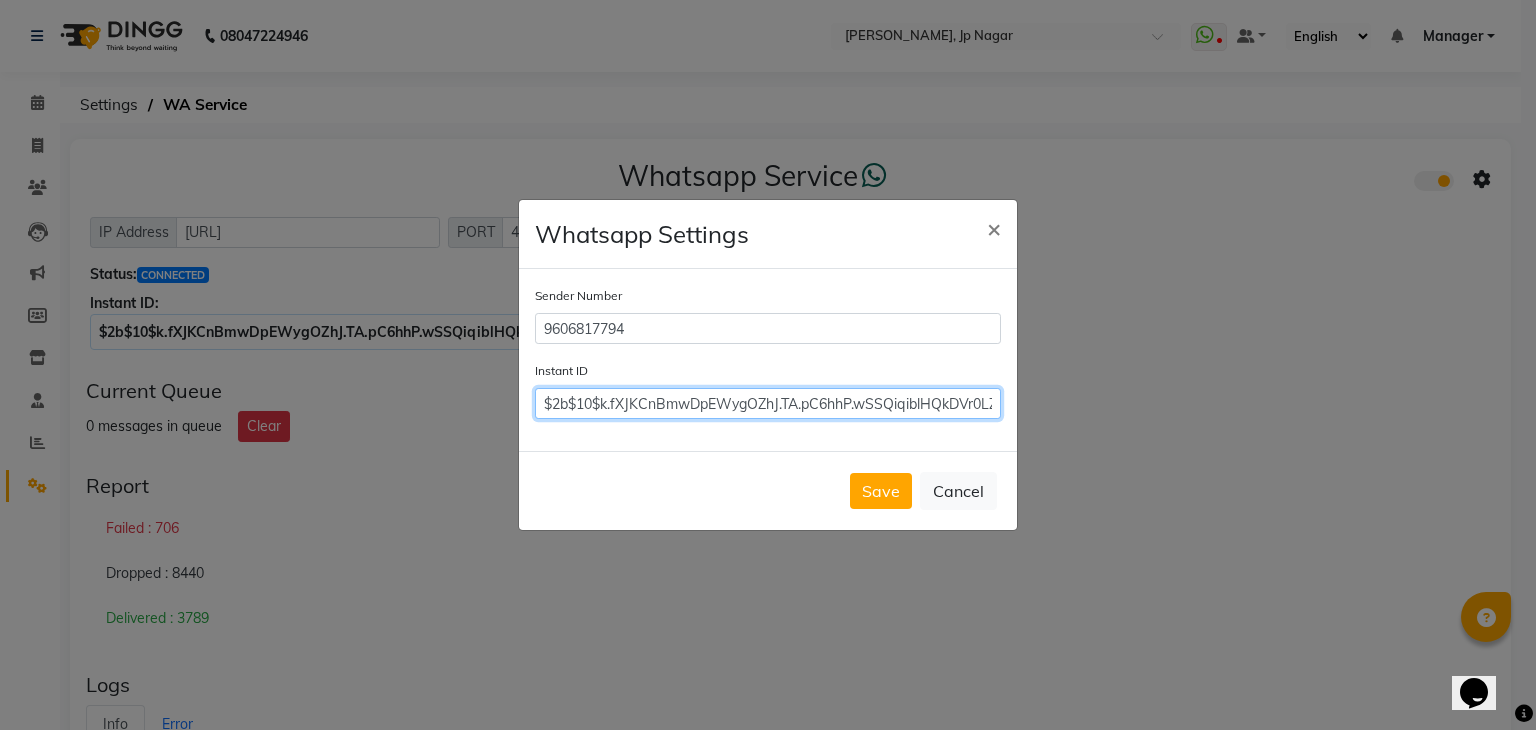 click on "$2b$10$k.fXJKCnBmwDpEWygOZhJ.TA.pC6hhP.wSSQiqiblHQkDVr0LZ37G" at bounding box center (768, 403) 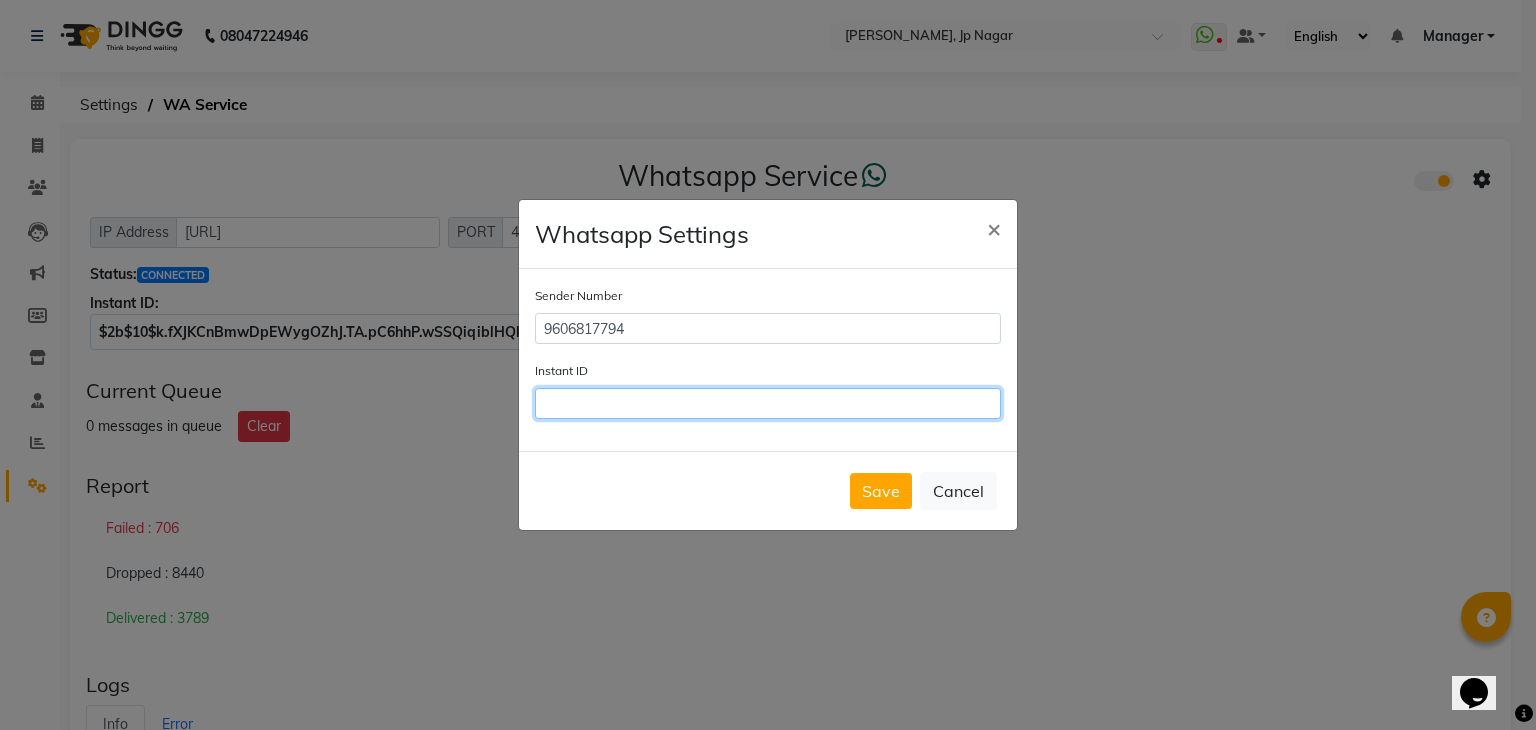 paste on "$2b$10$k.fXJKCnBmwDpEWygOZhJ.TA.pC6hhP.wSSQiqiblHQkDVr0LZ37G" 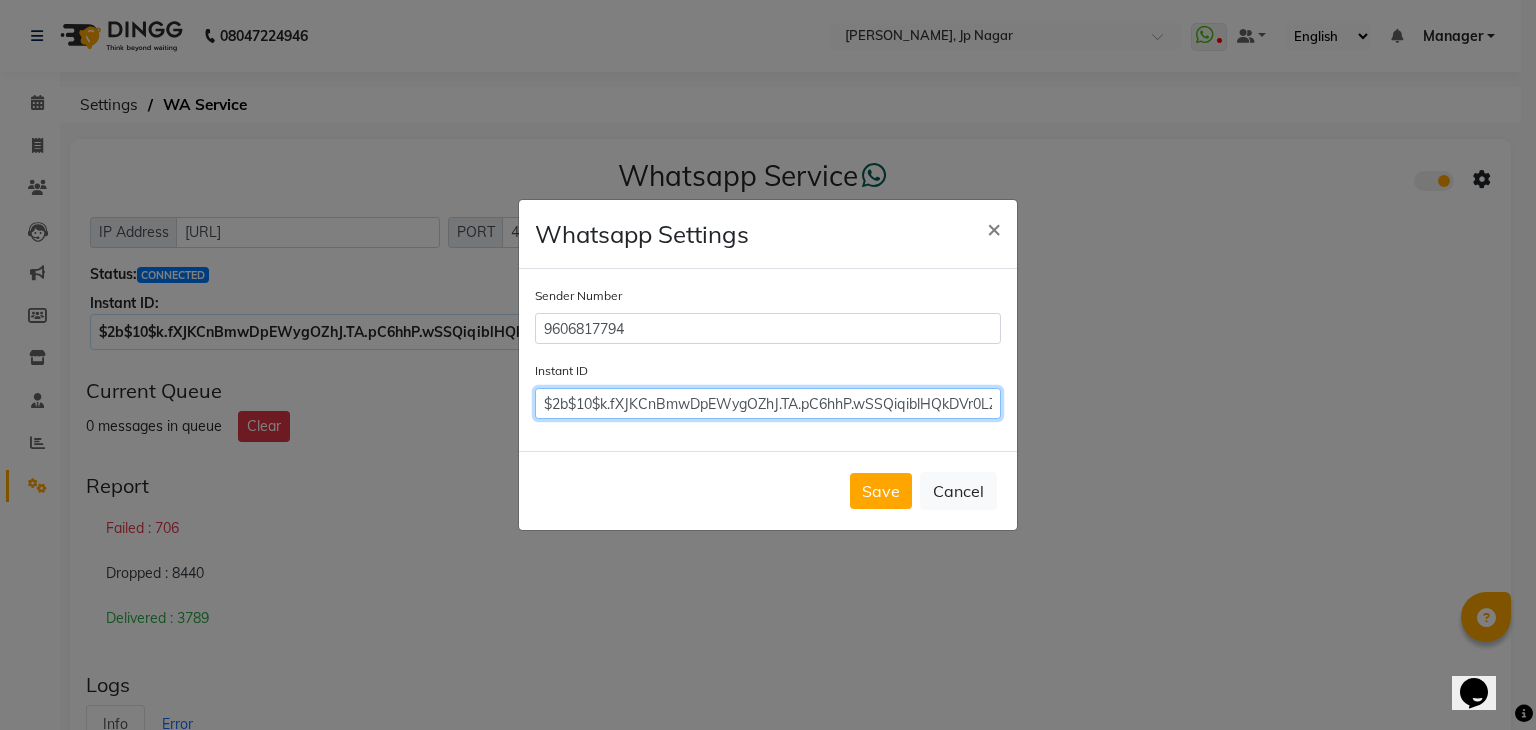 scroll, scrollTop: 0, scrollLeft: 38, axis: horizontal 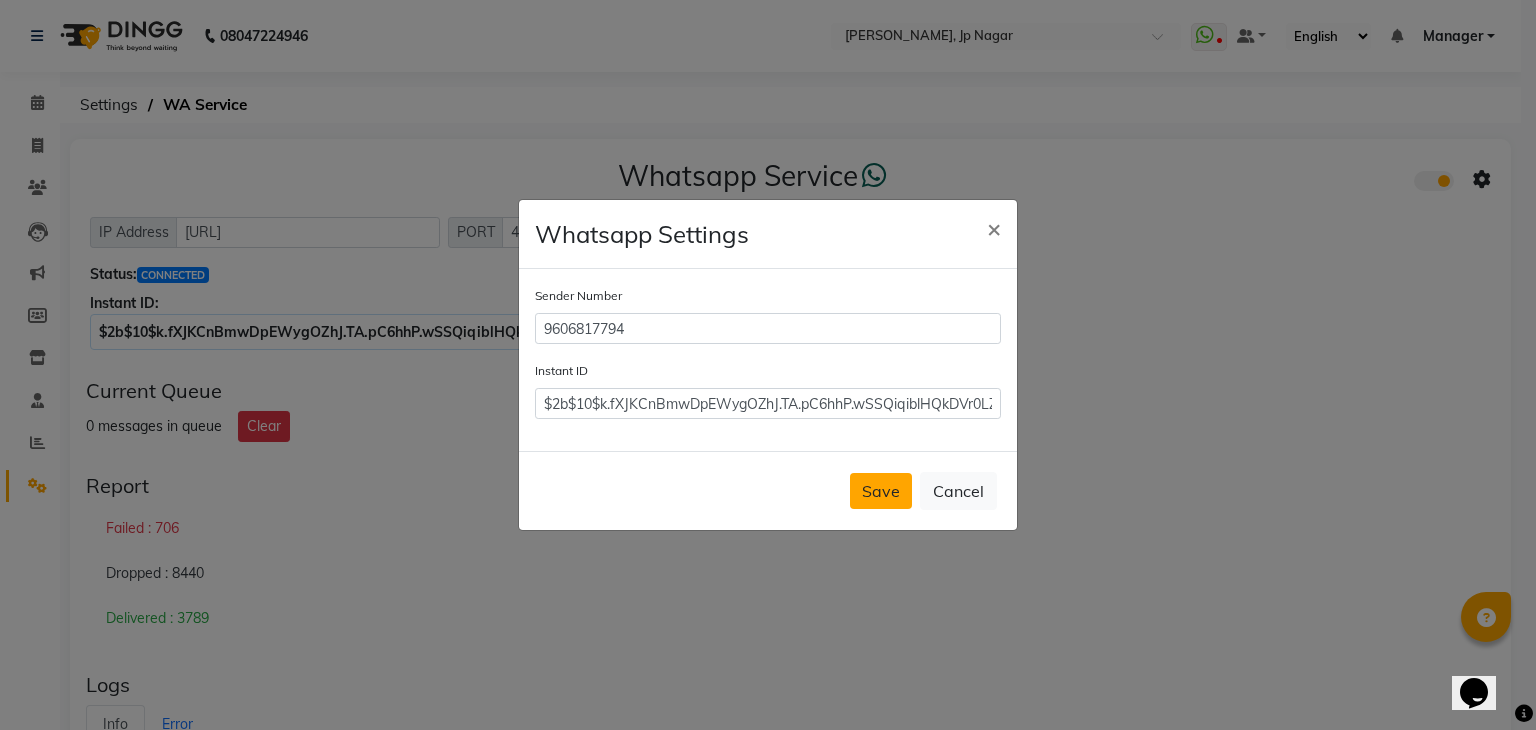 click on "Save" 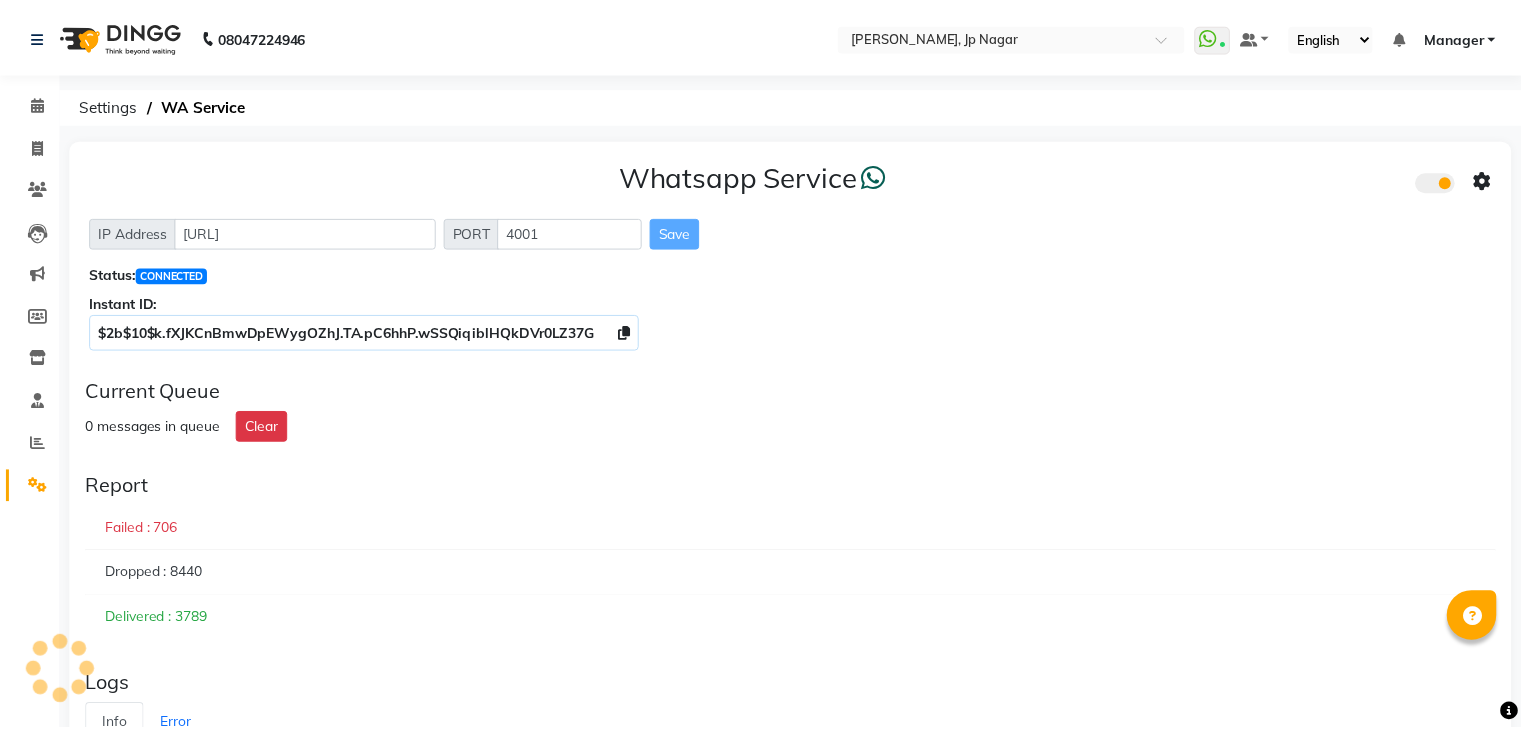scroll, scrollTop: 0, scrollLeft: 0, axis: both 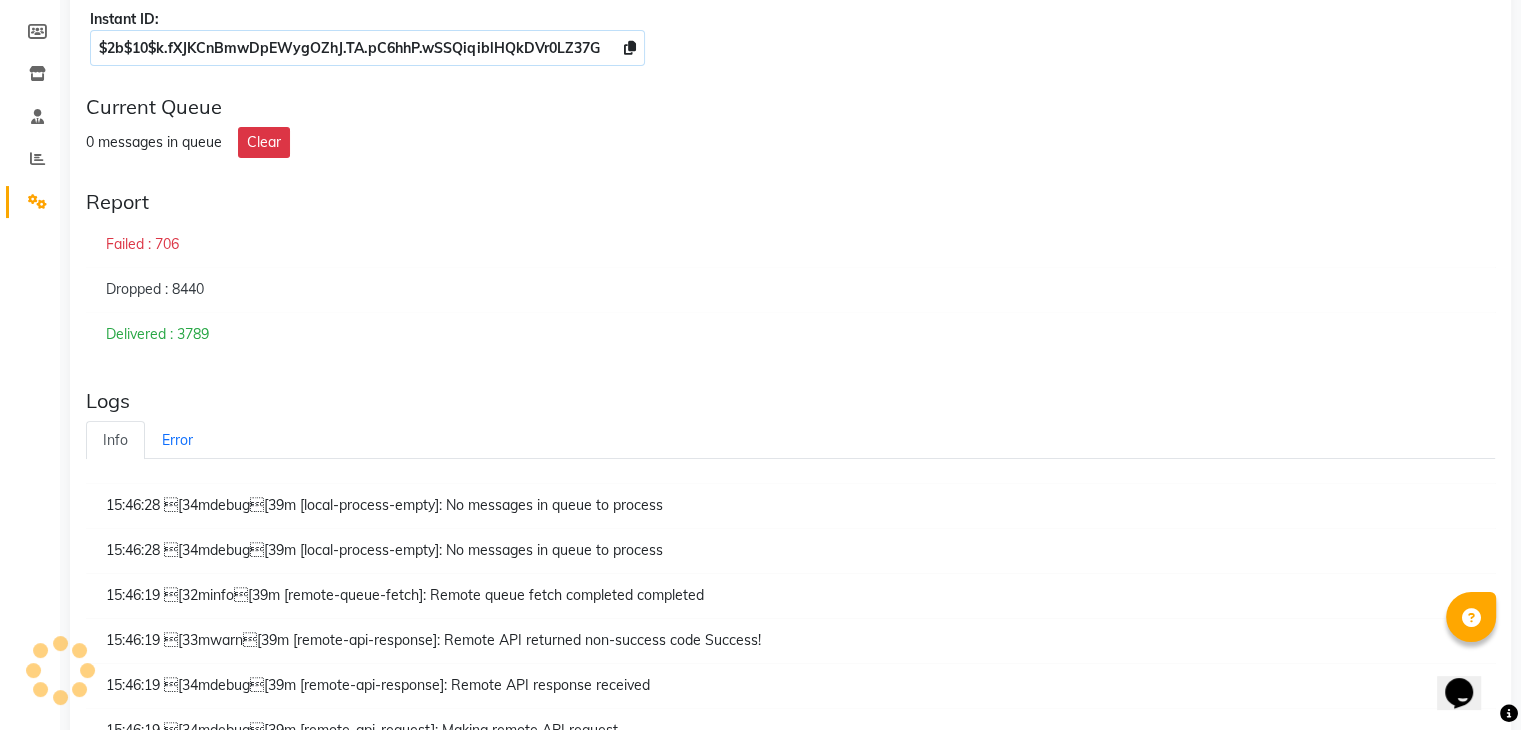 drag, startPoint x: 1084, startPoint y: 718, endPoint x: 1084, endPoint y: 757, distance: 39 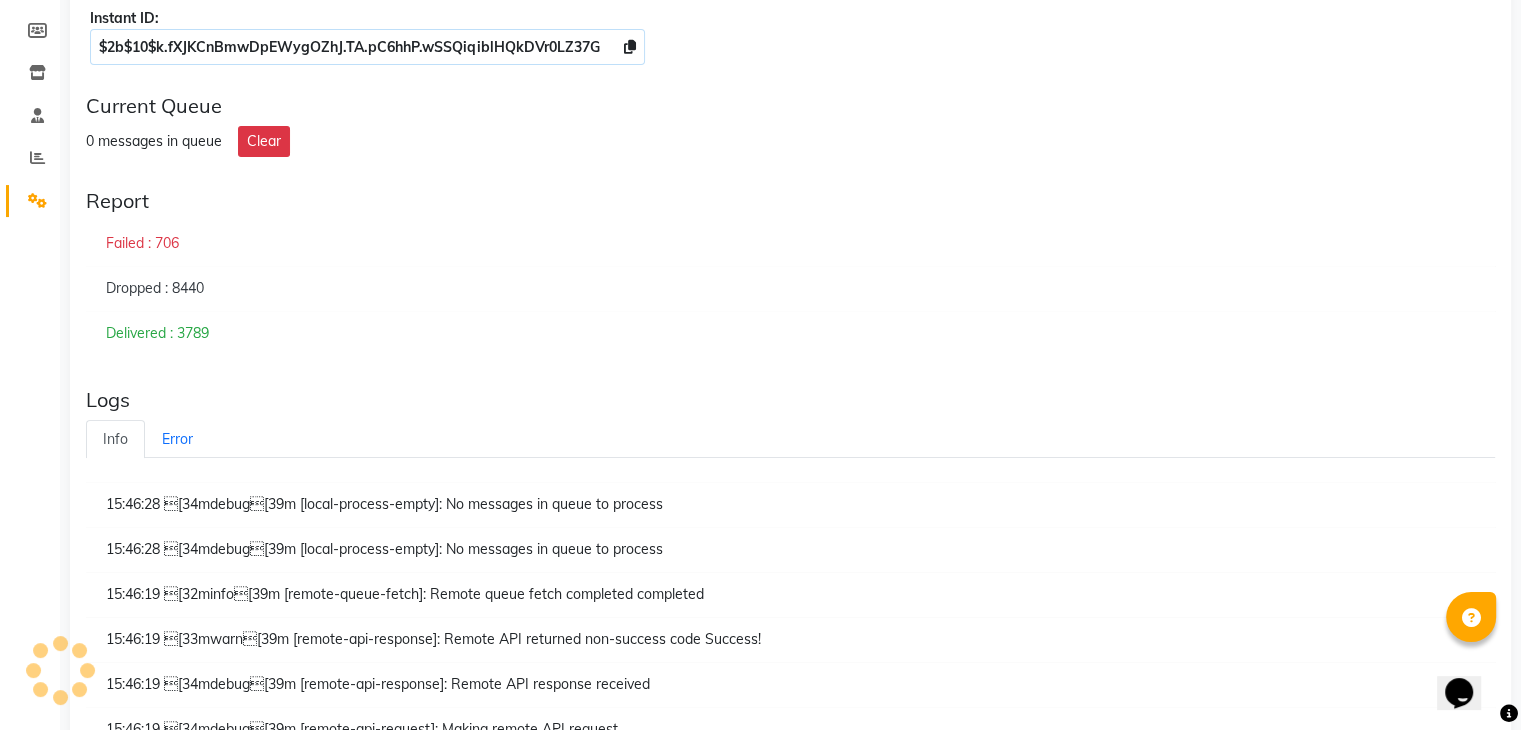 click on "08047224946 Select Location × Nailashes, Jp Nagar  WhatsApp Status  ✕ Status:  Connected Most Recent Message: 01-07-2025     03:43 PM Recent Service Activity: 01-07-2025     03:46 PM Default Panel My Panel English ENGLISH Español العربية मराठी हिंदी ગુજરાતી தமிழ் 中文 Notifications nothing to show Manager Manage Profile Change Password Sign out  Version:3.14.0  ☀ Nailashes, JP Nagar  Calendar  Invoice  Clients  Leads   Marketing  Members  Inventory  Staff  Reports  Settings Completed InProgress Upcoming Dropped Tentative Check-In Confirm Bookings Segments Page Builder Settings  WA Service  Whatsapp Service  IP Address http://localhost PORT 4001 Save Status:  CONNECTED Instant ID: $2b$10$k.fXJKCnBmwDpEWygOZhJ.TA.pC6hhP.wSSQiqiblHQkDVr0LZ37G Current Queue 0 messages in queue Clear Report  Failed : 706  Dropped : 8440  Delivered : 3789 Logs Info Error     15:46:28 [34mdebug[39m [local-process-empty]: No messages in queue to process" at bounding box center [760, 80] 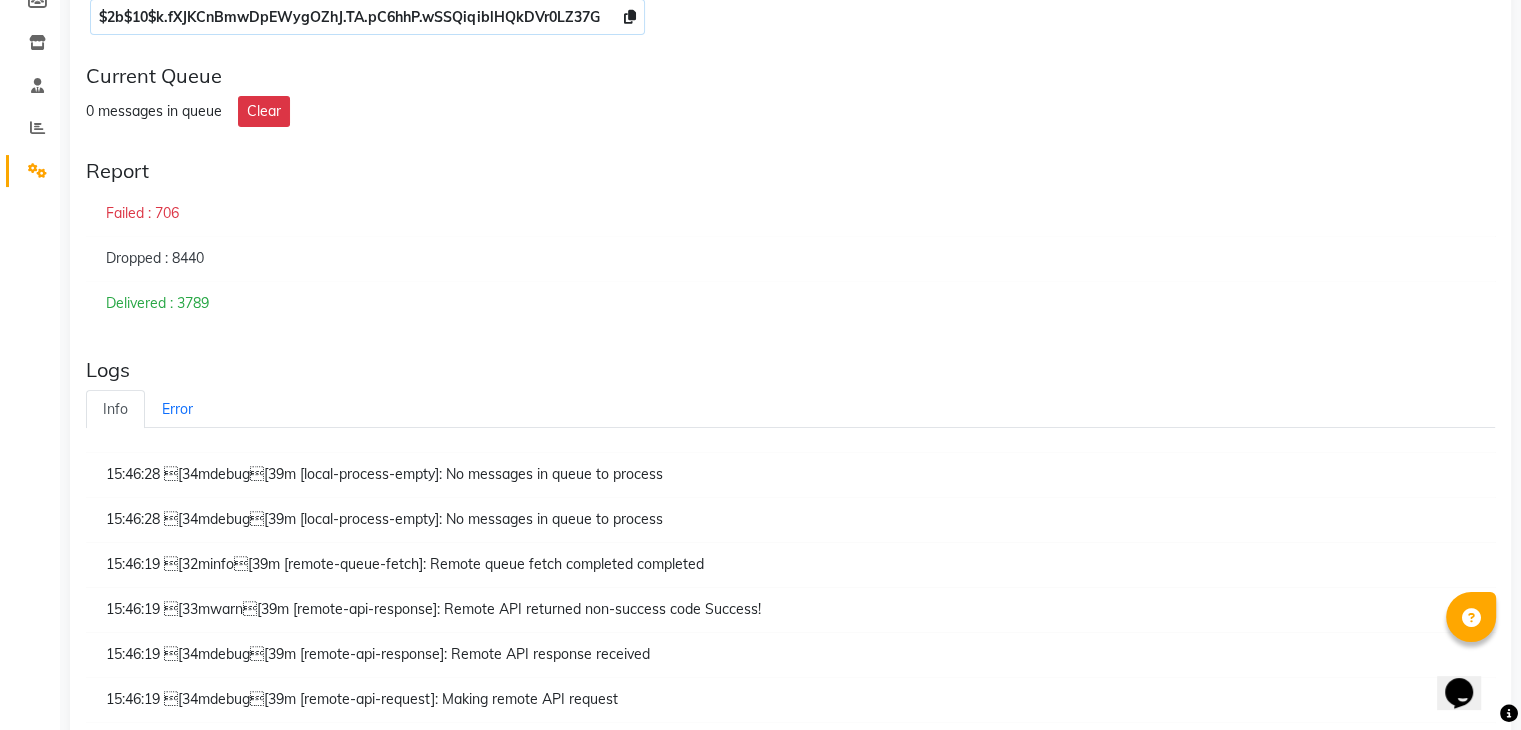click on "Delivered : 3789" 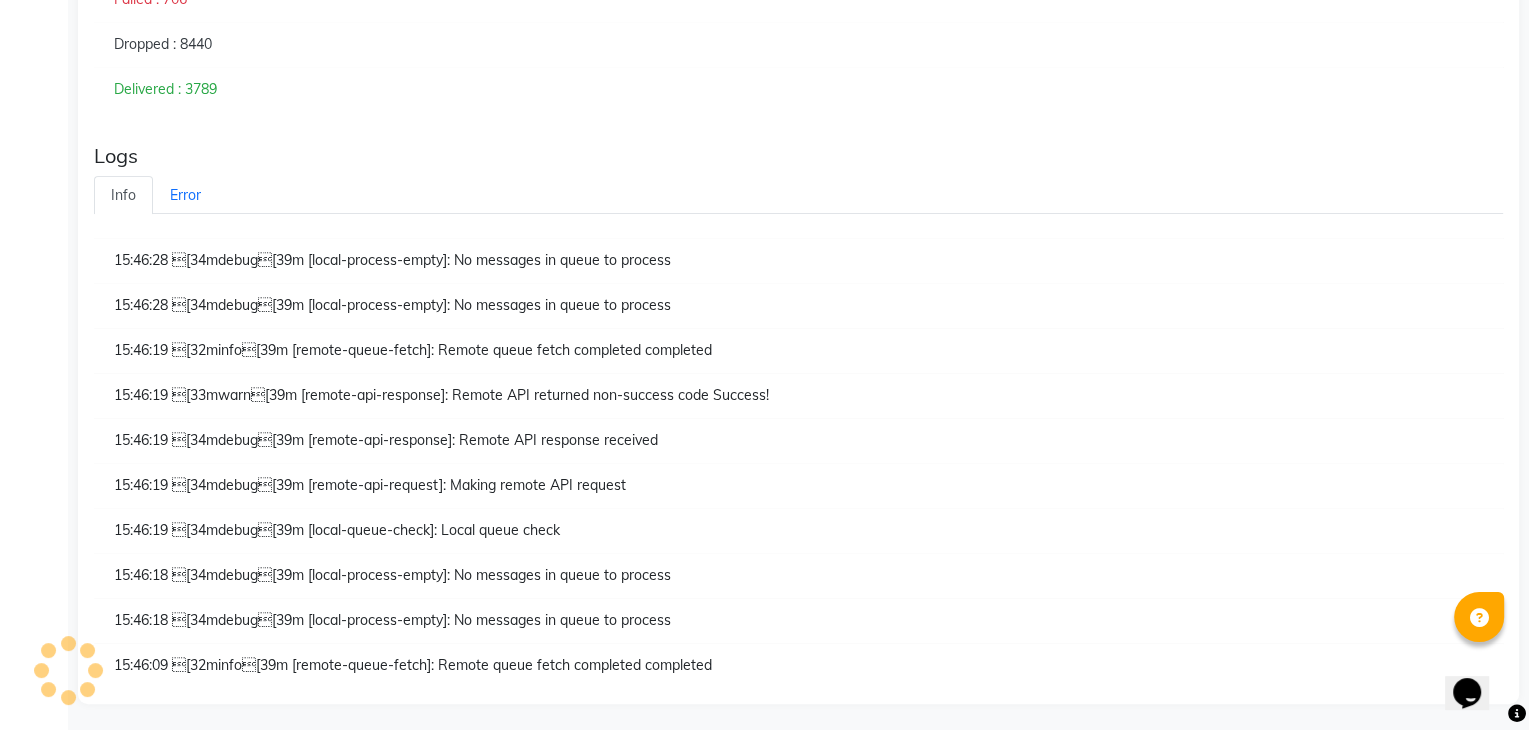 scroll, scrollTop: 0, scrollLeft: 0, axis: both 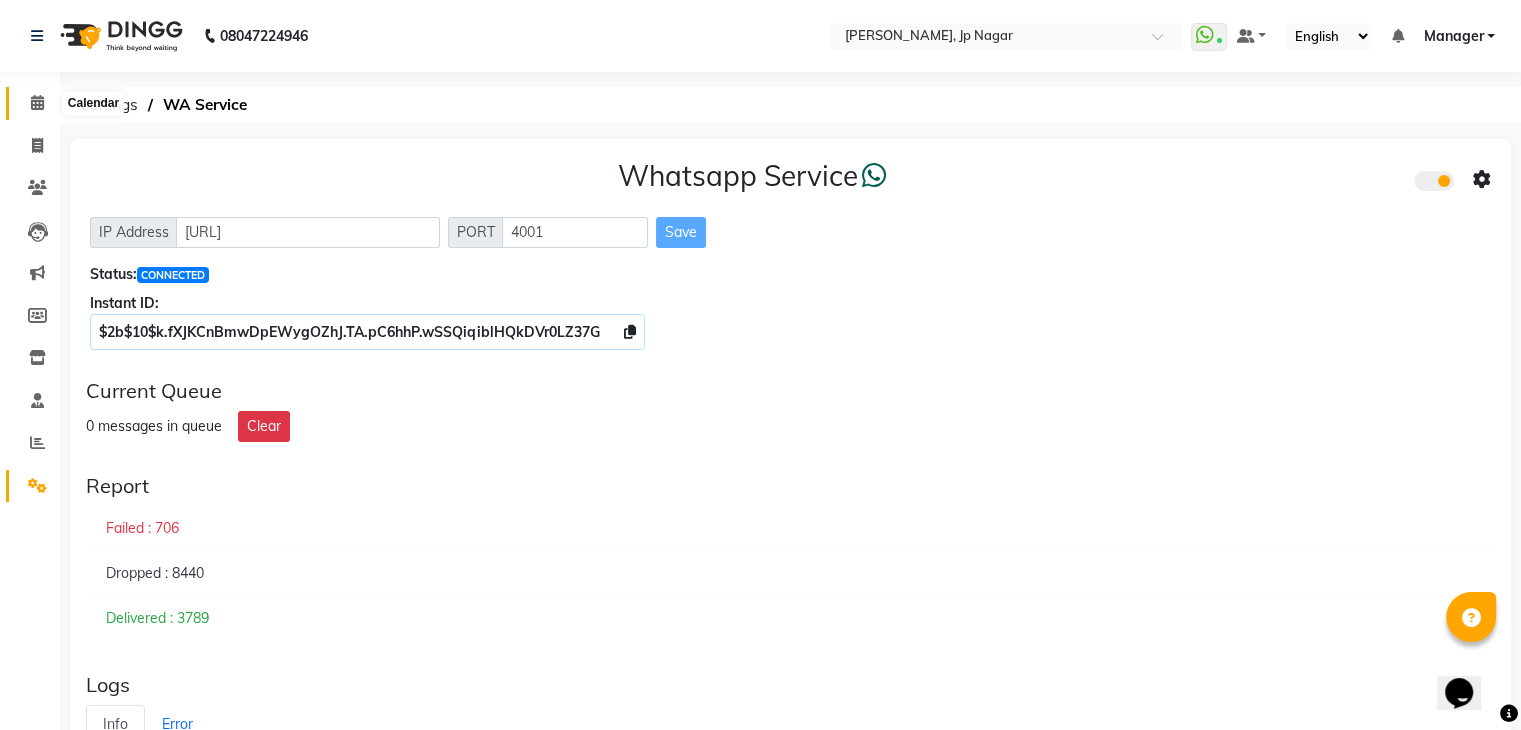 click 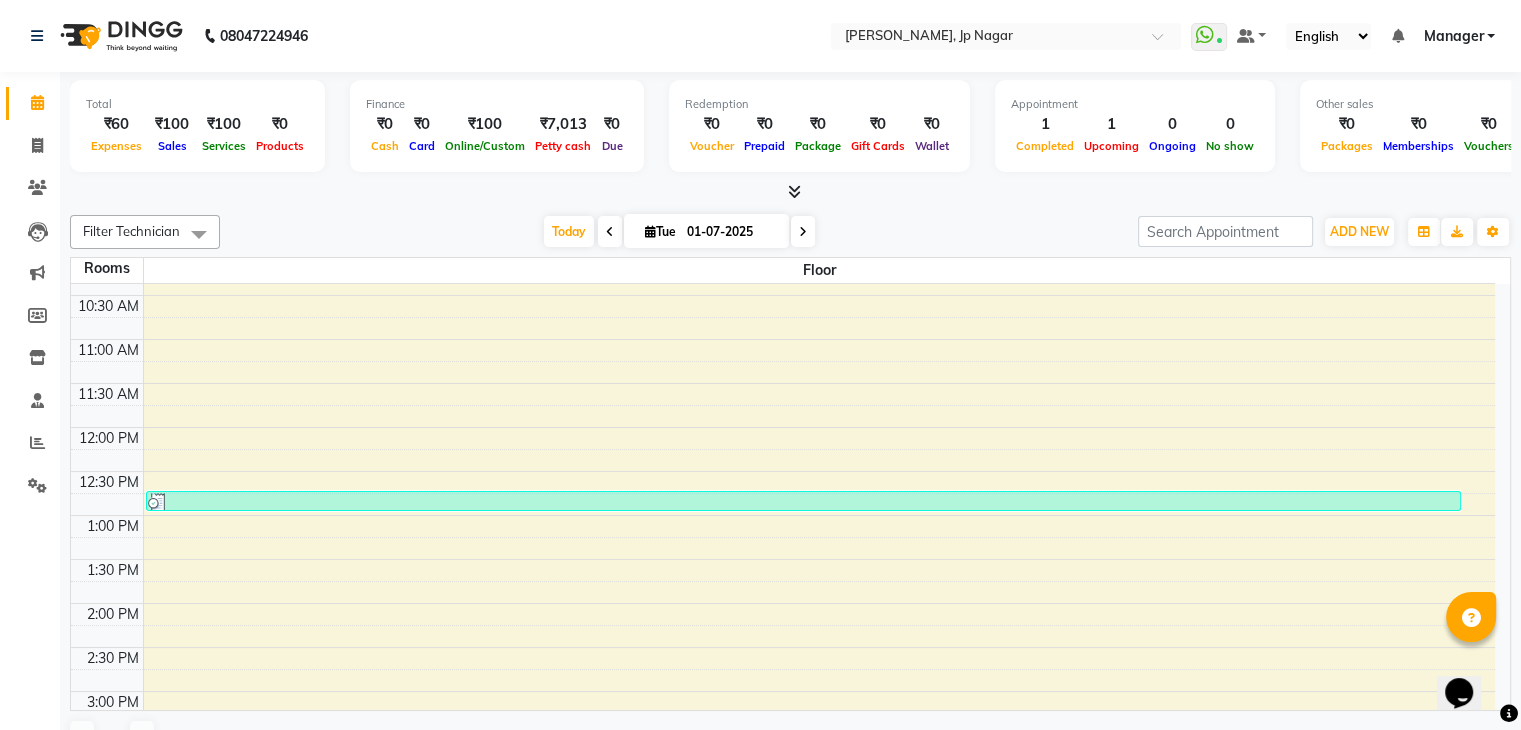 scroll, scrollTop: 120, scrollLeft: 0, axis: vertical 